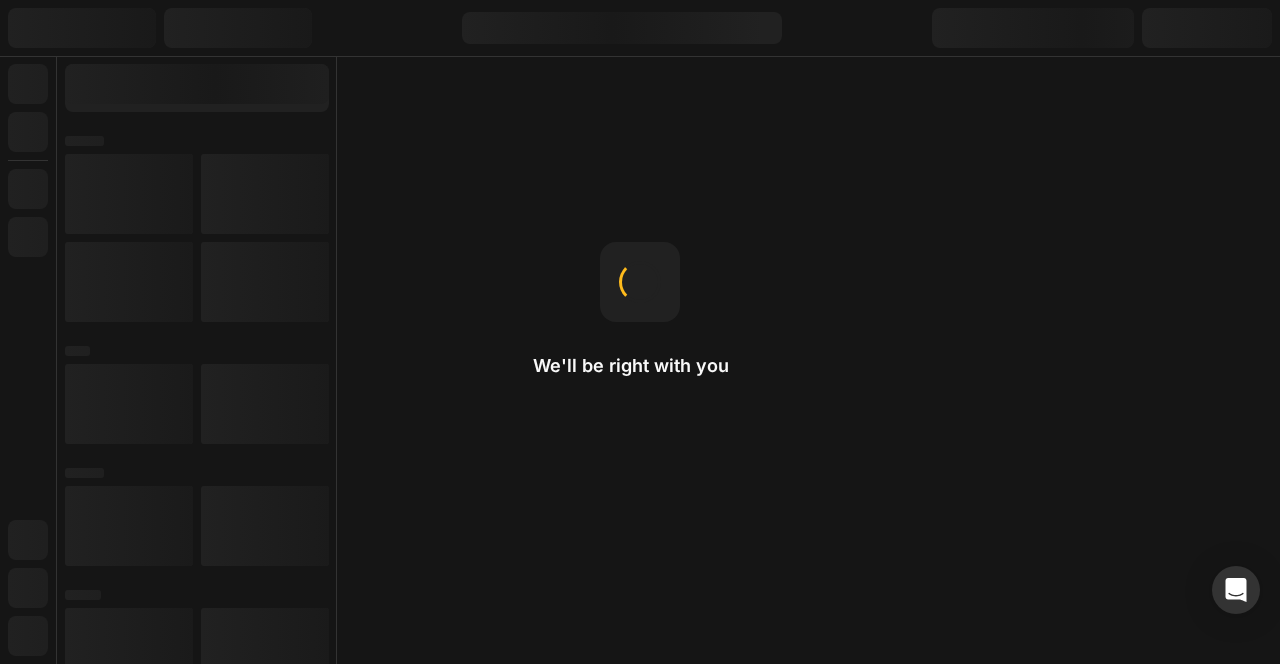 scroll, scrollTop: 0, scrollLeft: 0, axis: both 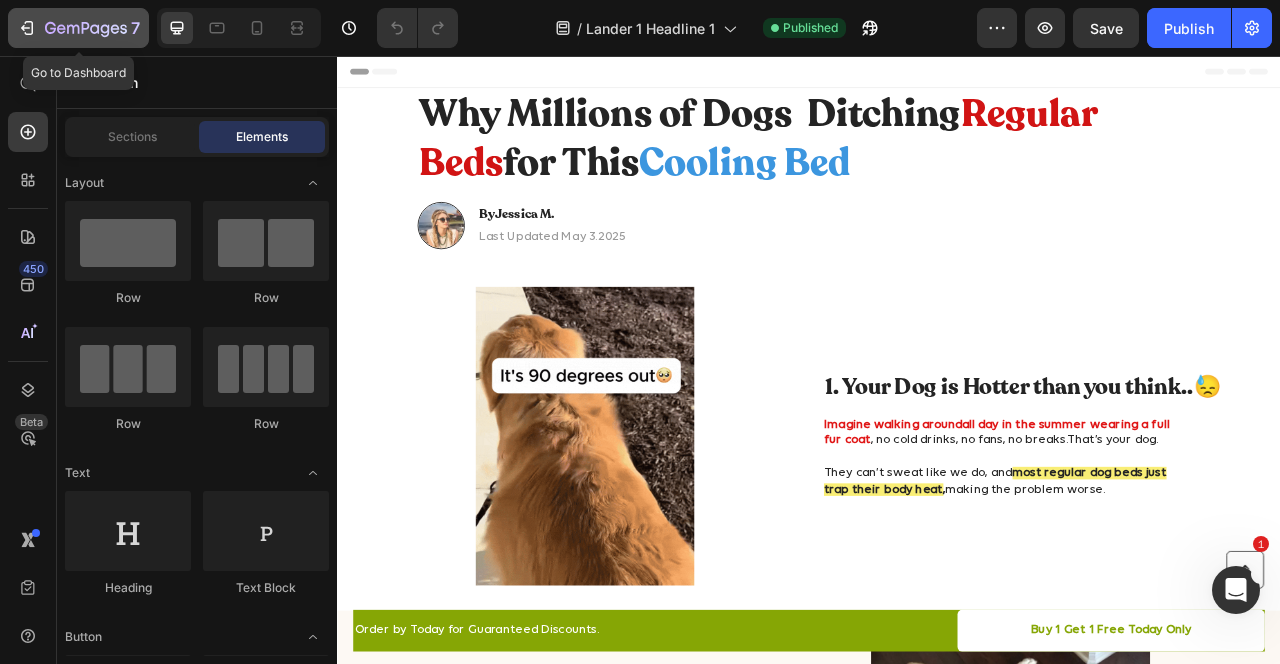 click 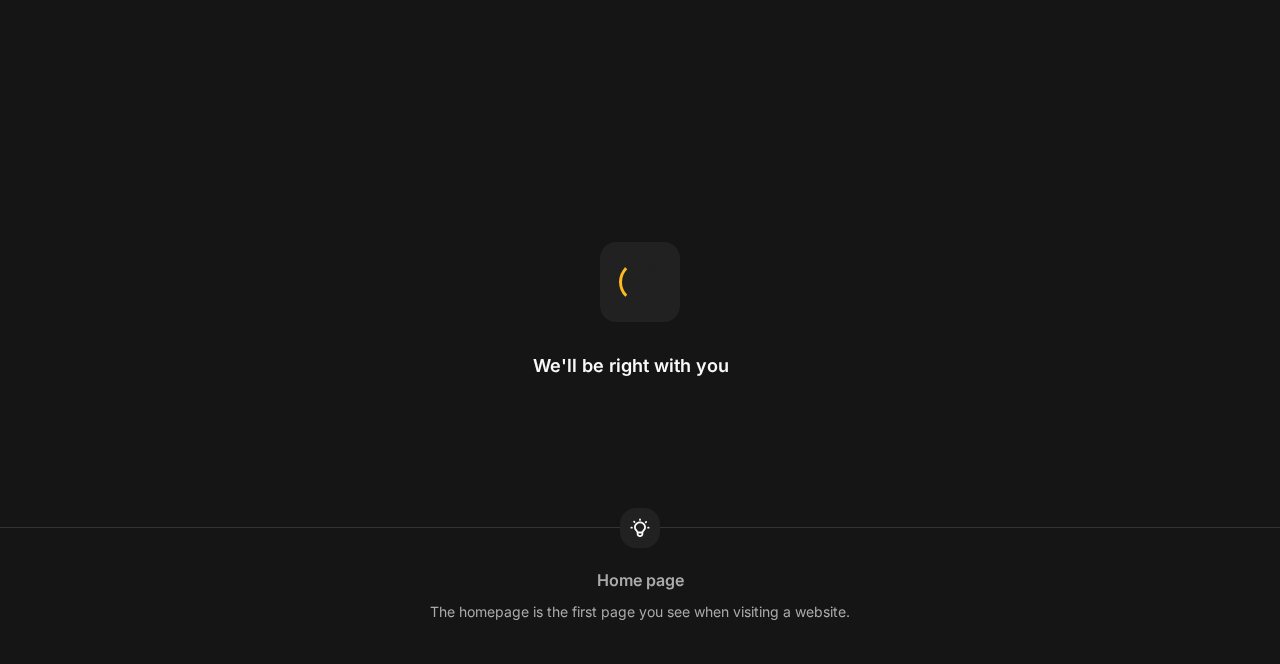 scroll, scrollTop: 0, scrollLeft: 0, axis: both 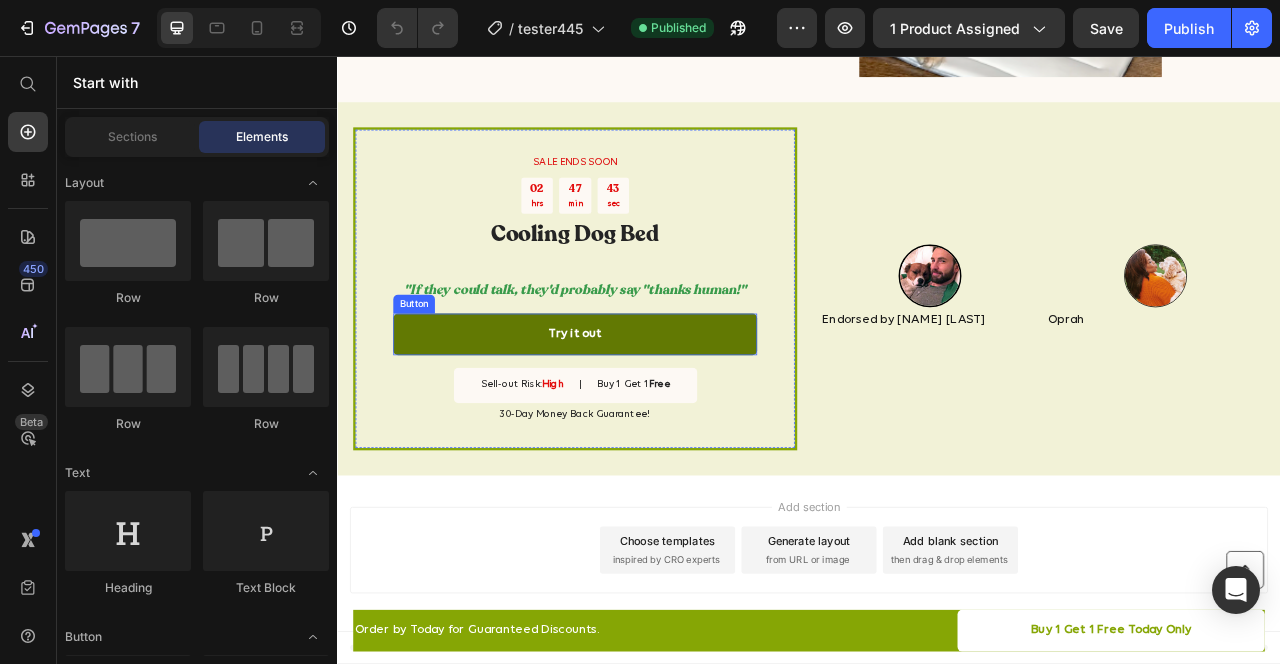 click on "Try it out" at bounding box center [639, 410] 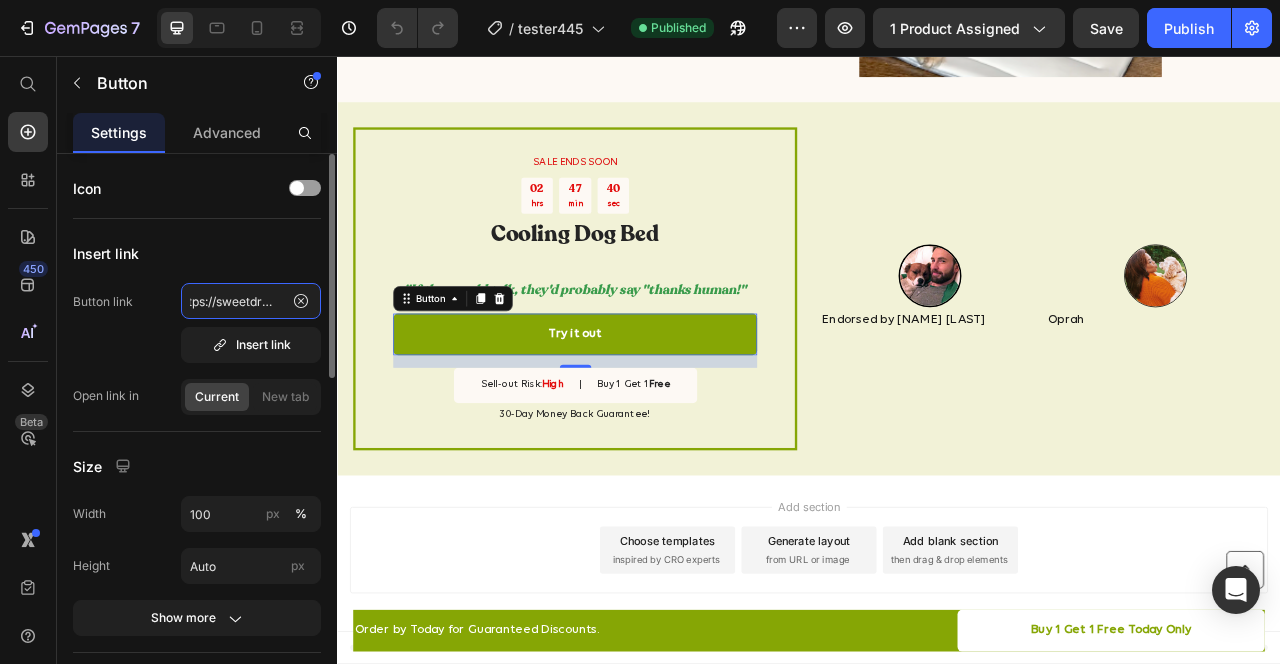 scroll, scrollTop: 0, scrollLeft: 0, axis: both 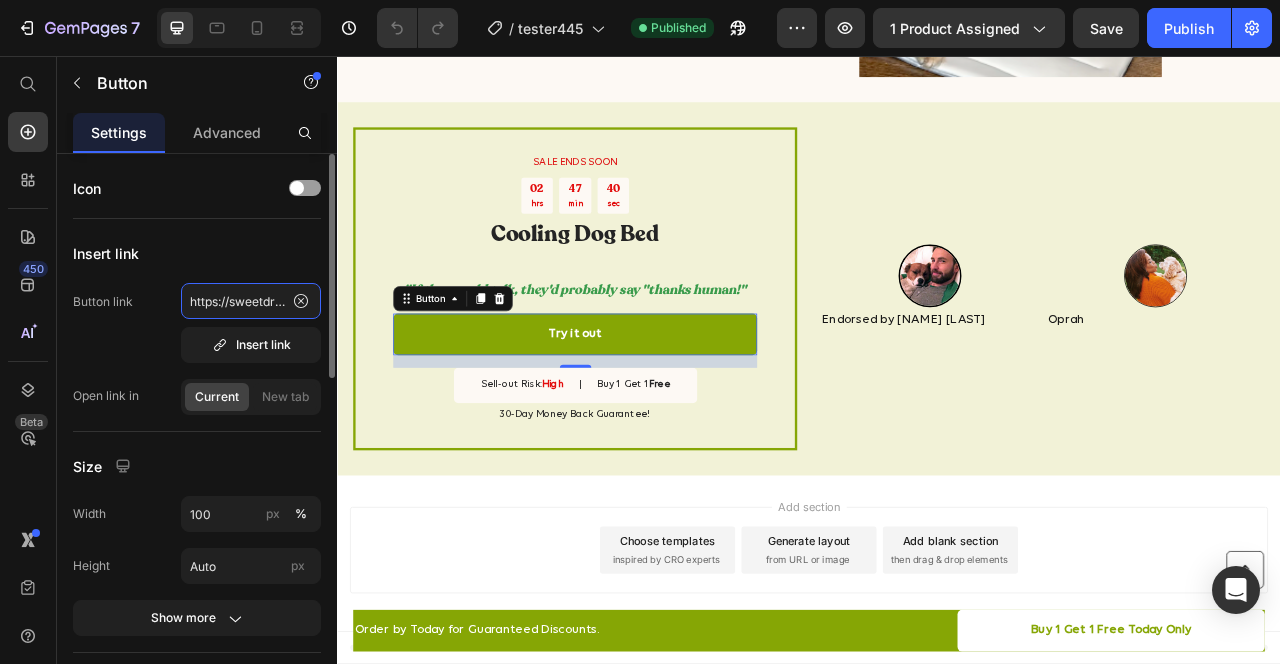 drag, startPoint x: 221, startPoint y: 309, endPoint x: 177, endPoint y: 297, distance: 45.607018 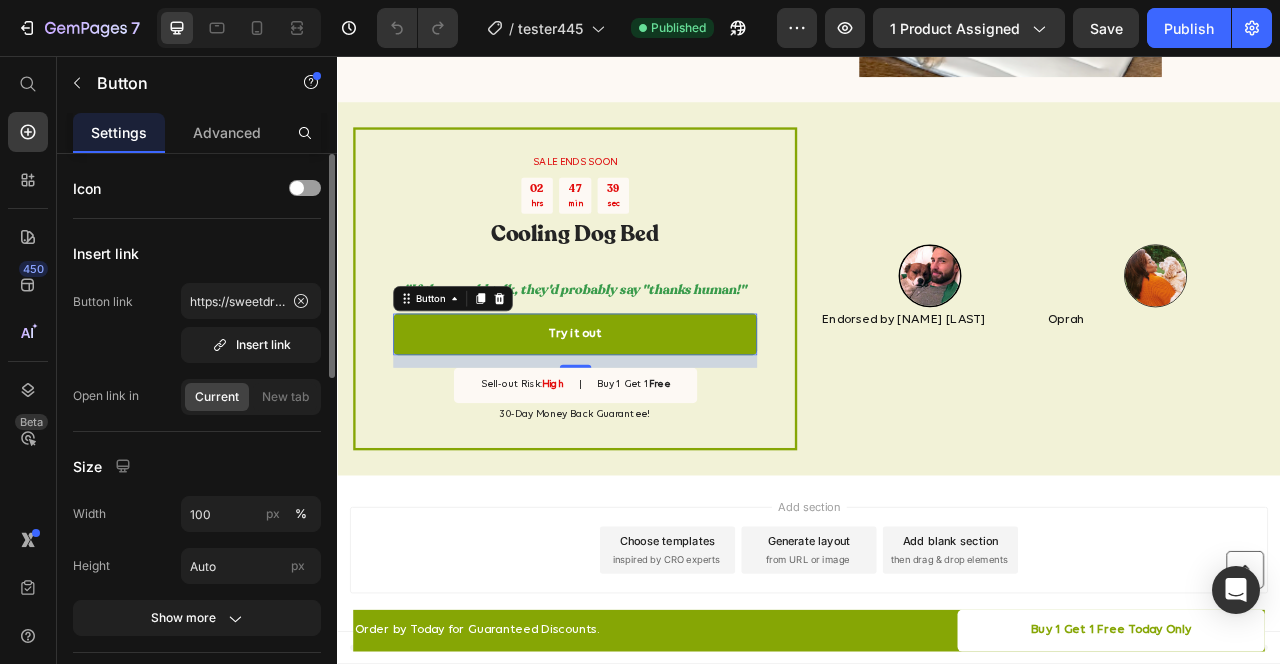click on "Button link https://sweetdreamed.com/products/dog-cooling-mat1  Insert link" at bounding box center (197, 323) 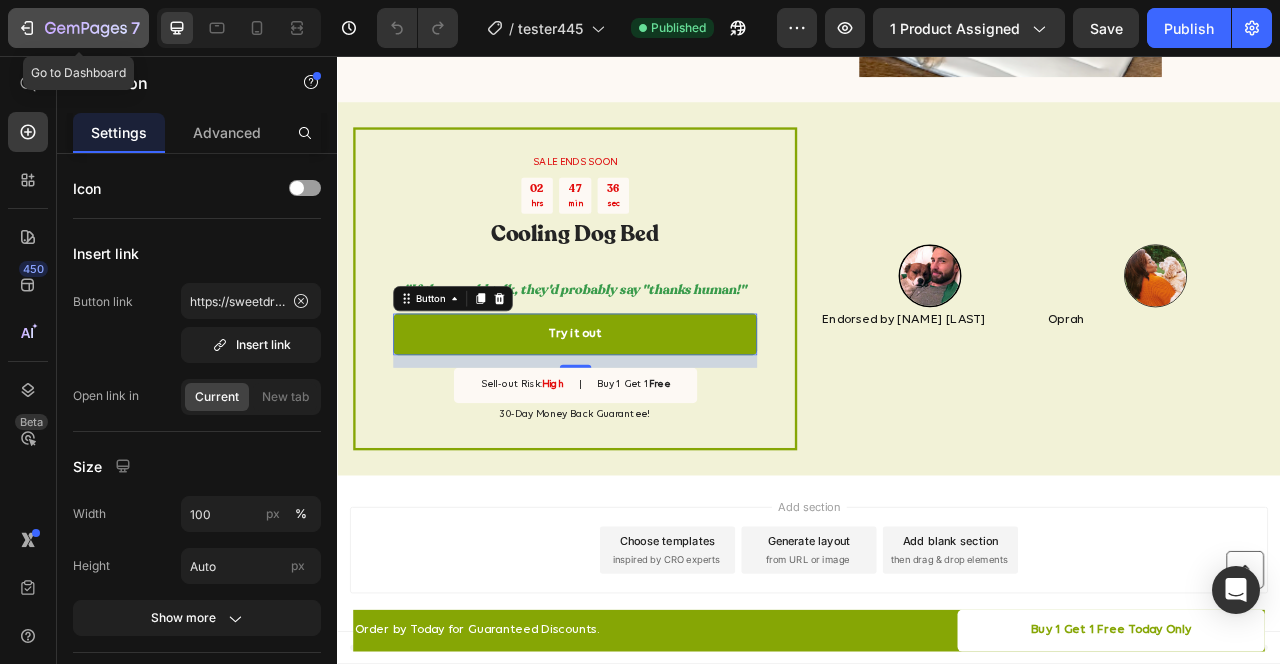 click 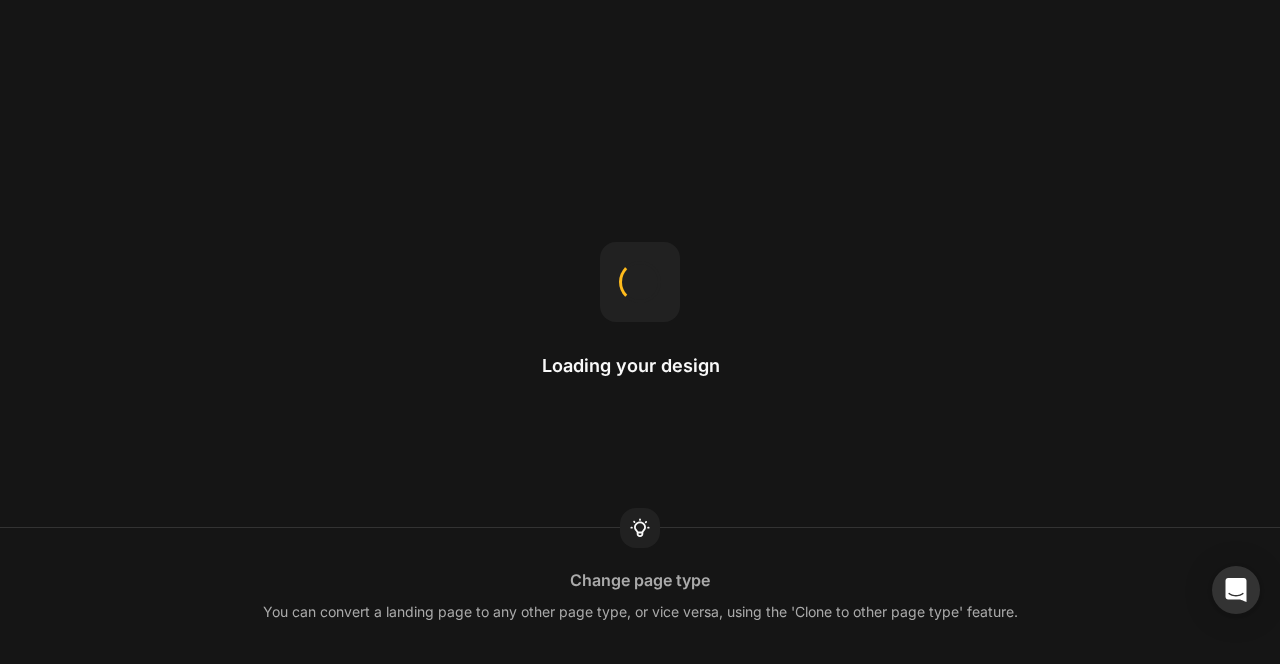 scroll, scrollTop: 0, scrollLeft: 0, axis: both 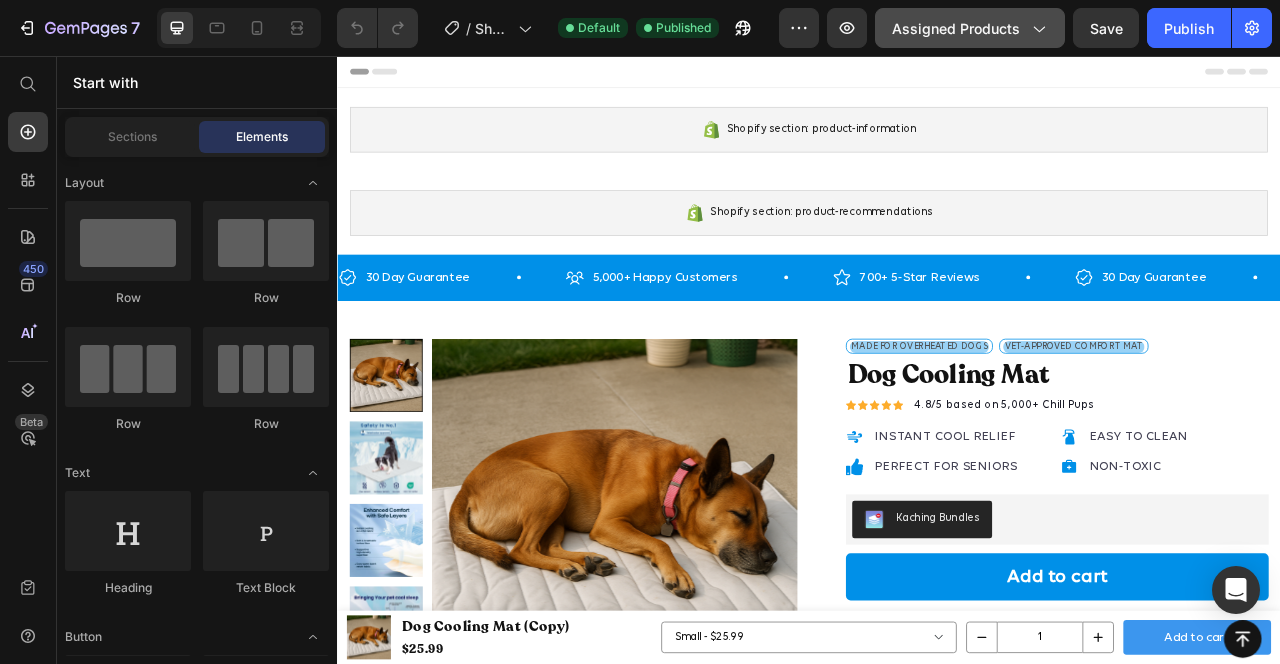 click on "Assigned Products" at bounding box center (970, 28) 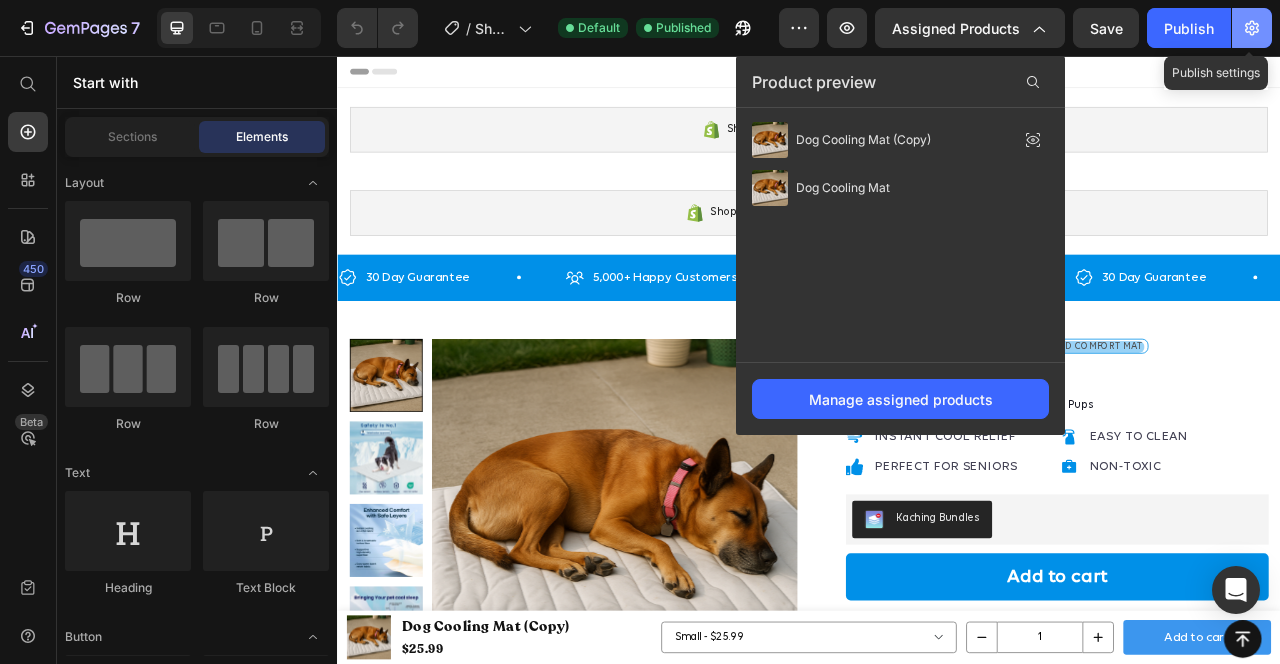 click 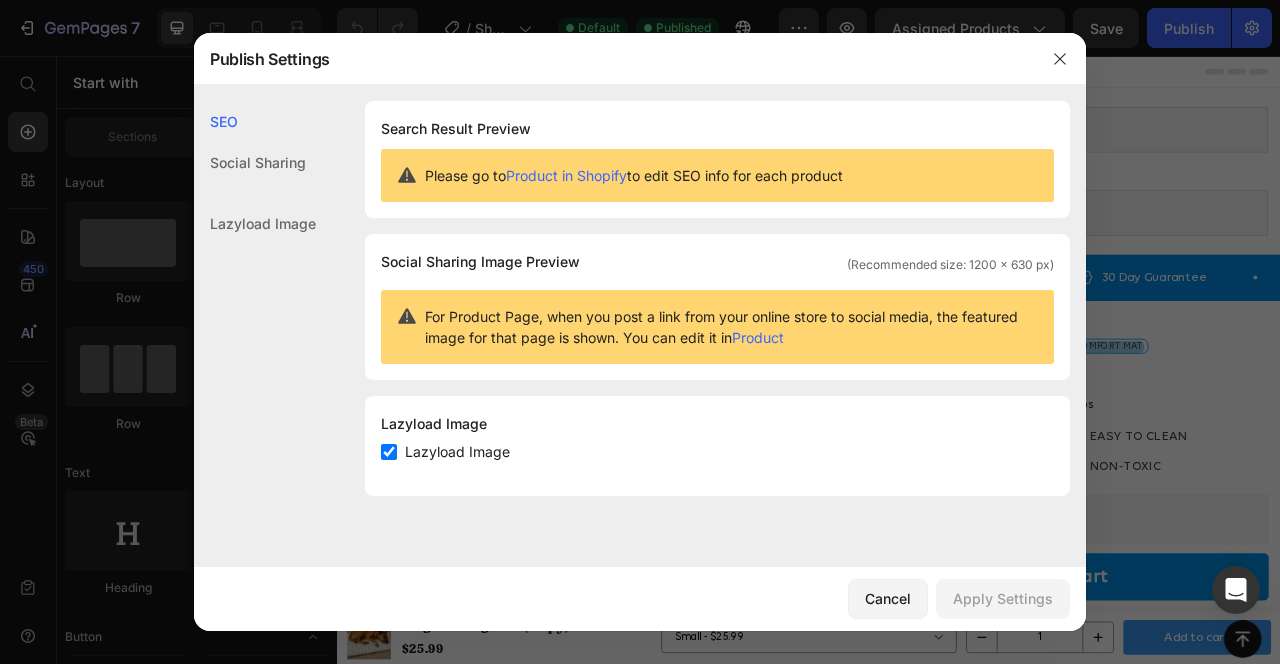 click on "Social Sharing" 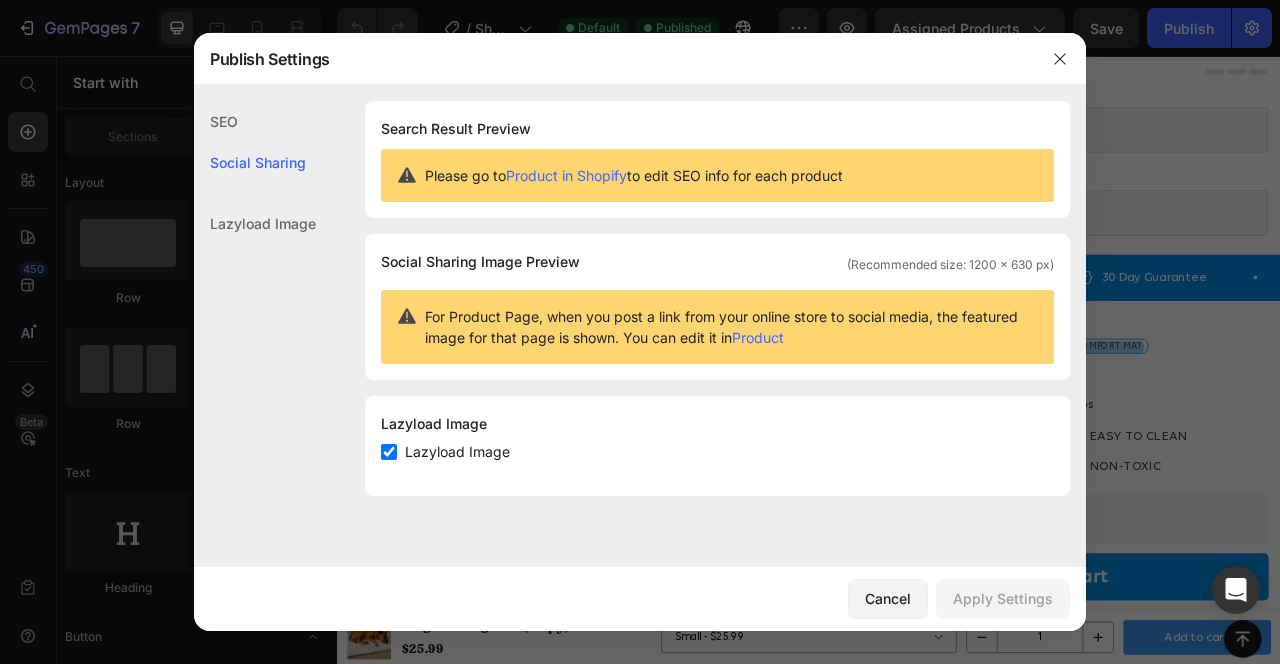 click on "Social Sharing" 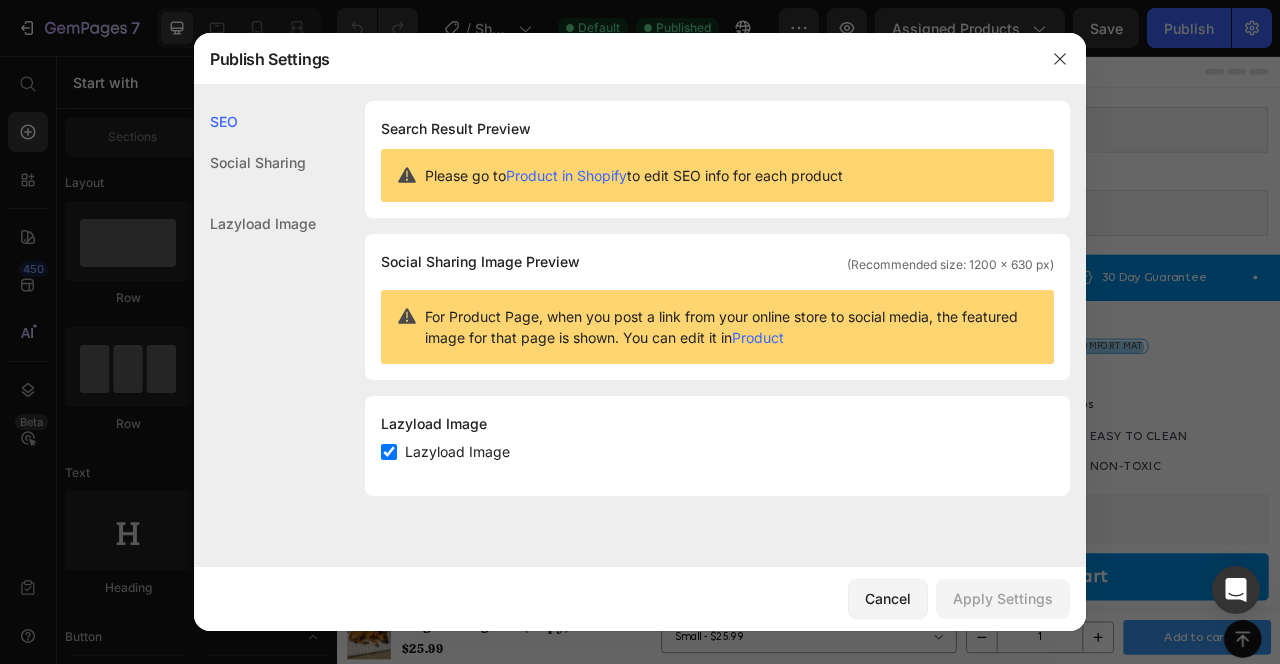 click on "Lazyload Image" 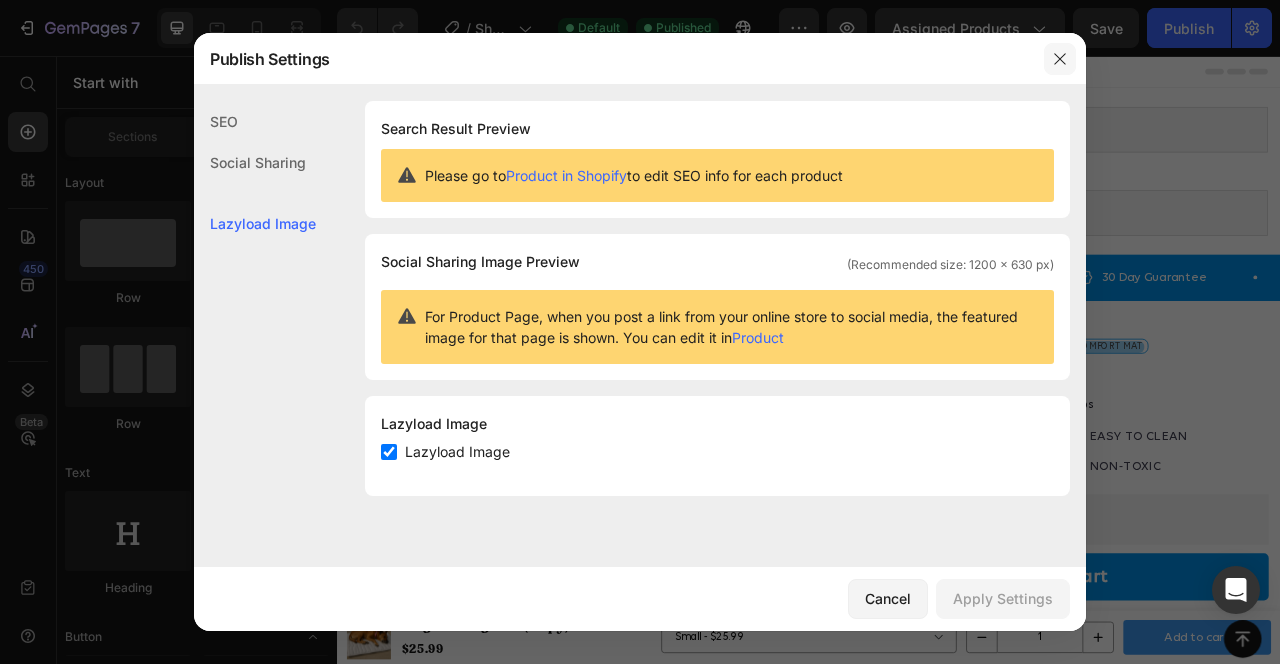 click 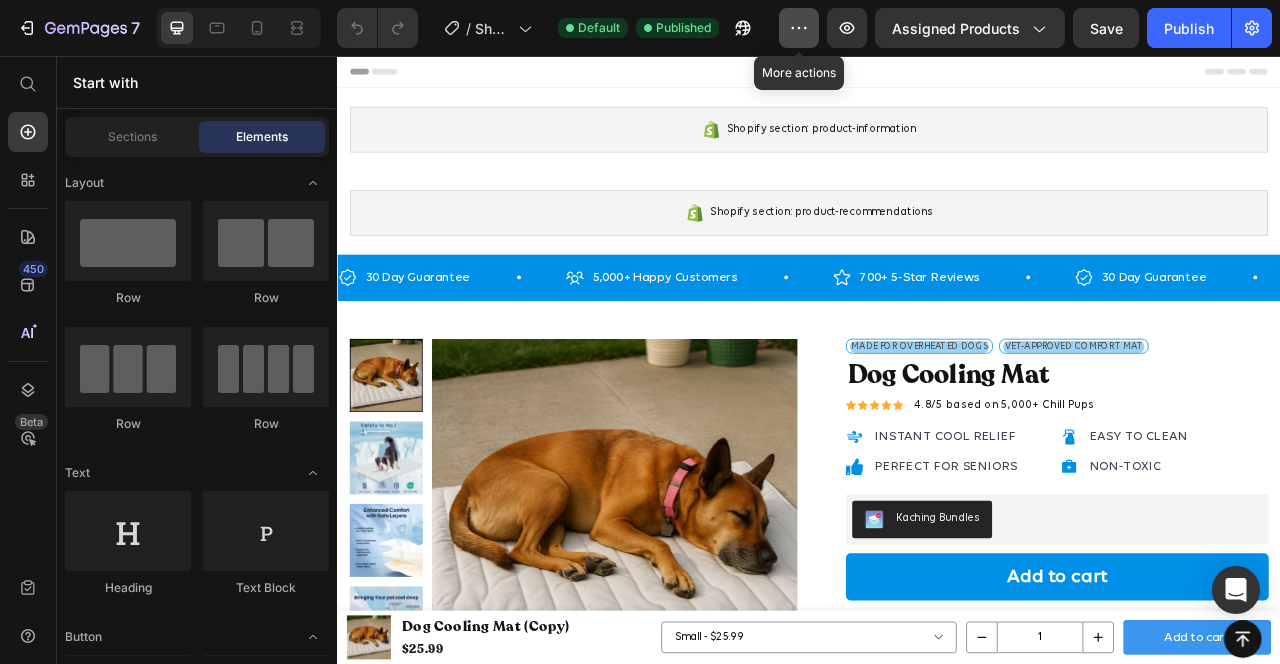 click 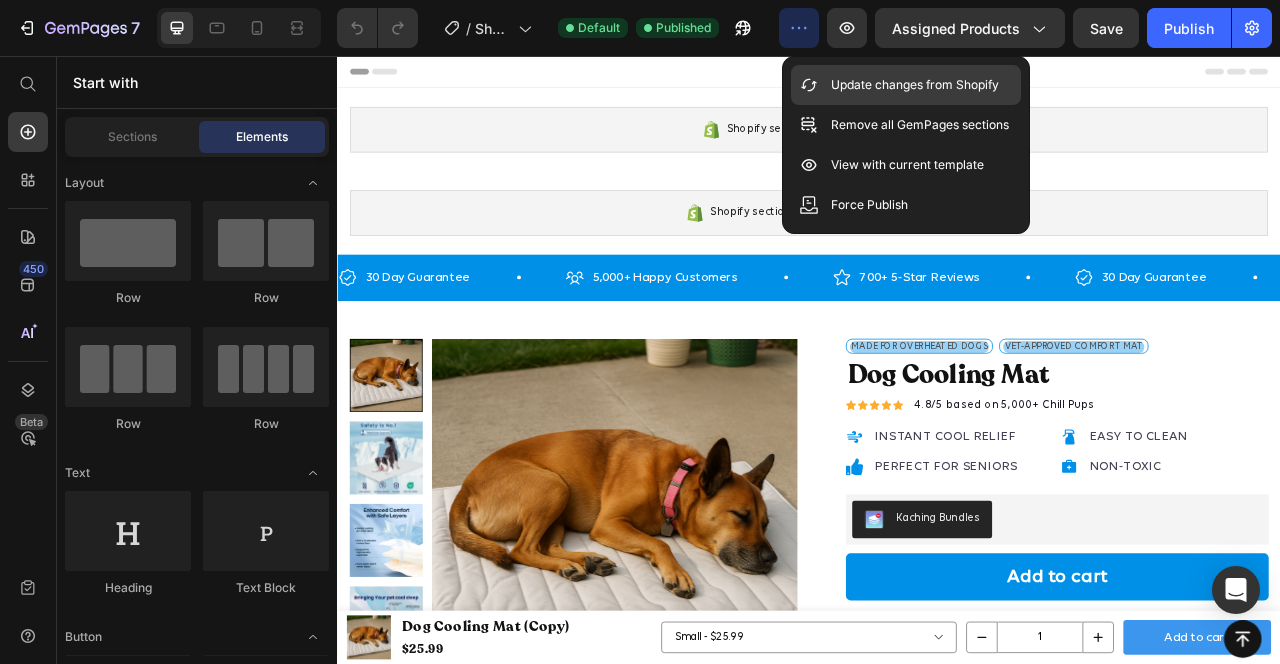 click on "Update changes from Shopify" at bounding box center (915, 85) 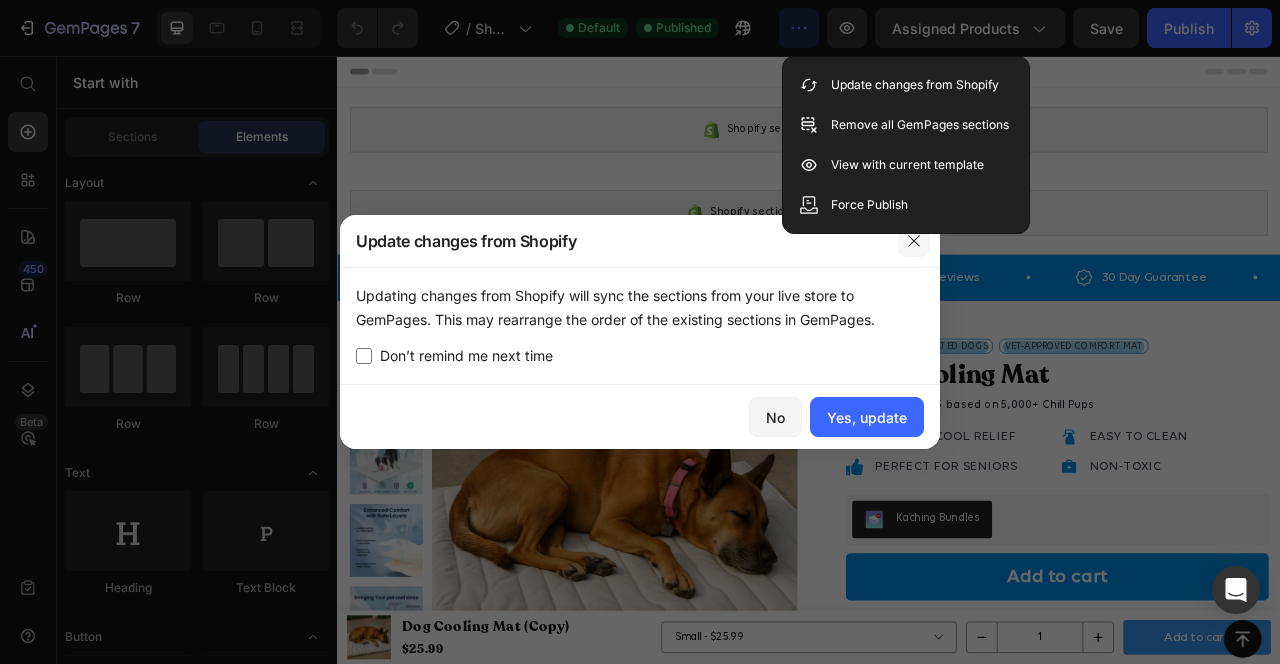 click at bounding box center (914, 241) 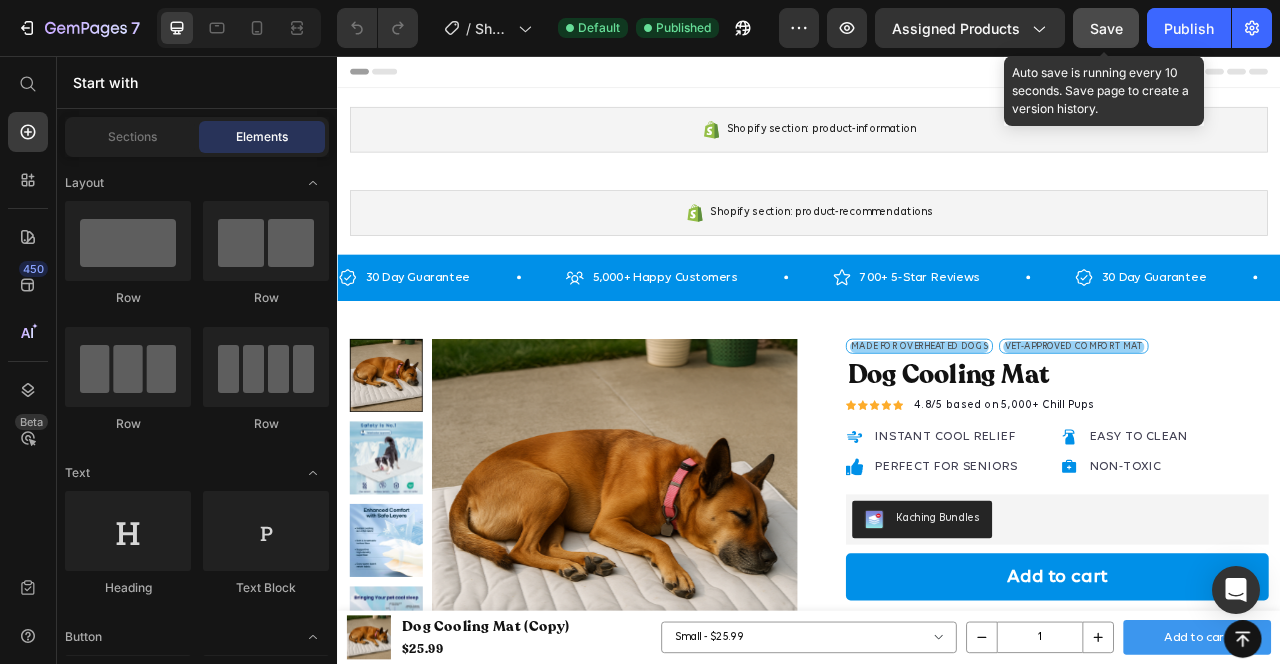 click on "Save" at bounding box center (1106, 28) 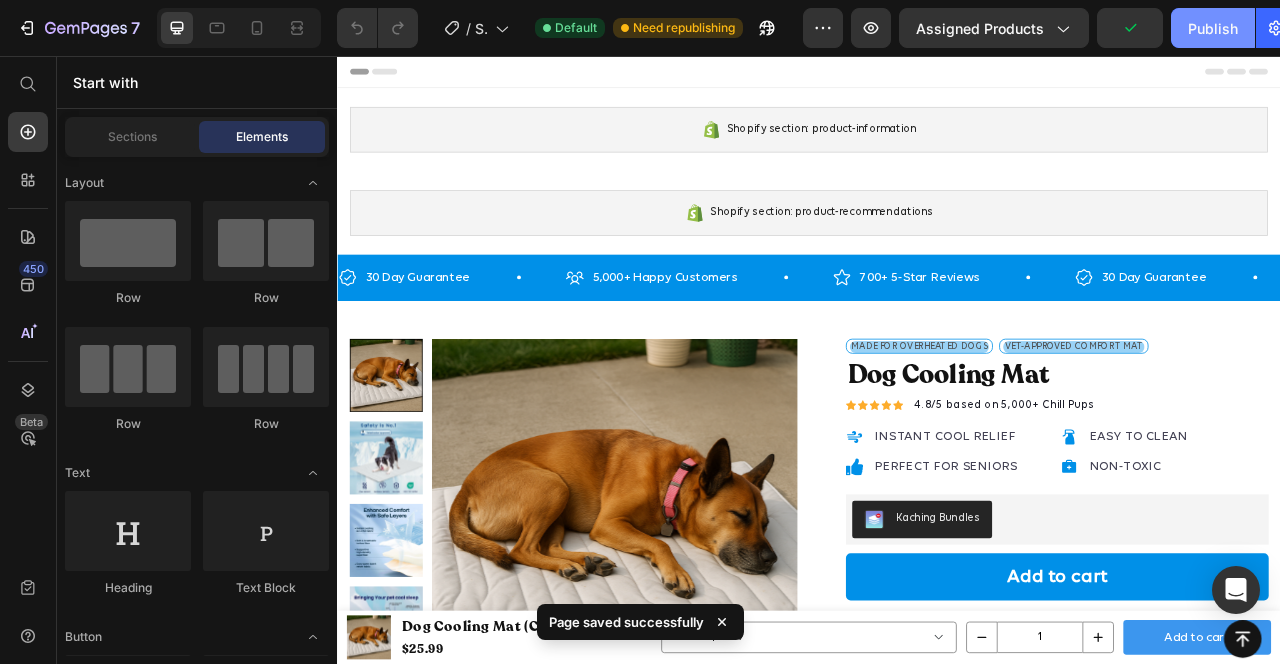 click on "Publish" at bounding box center [1213, 28] 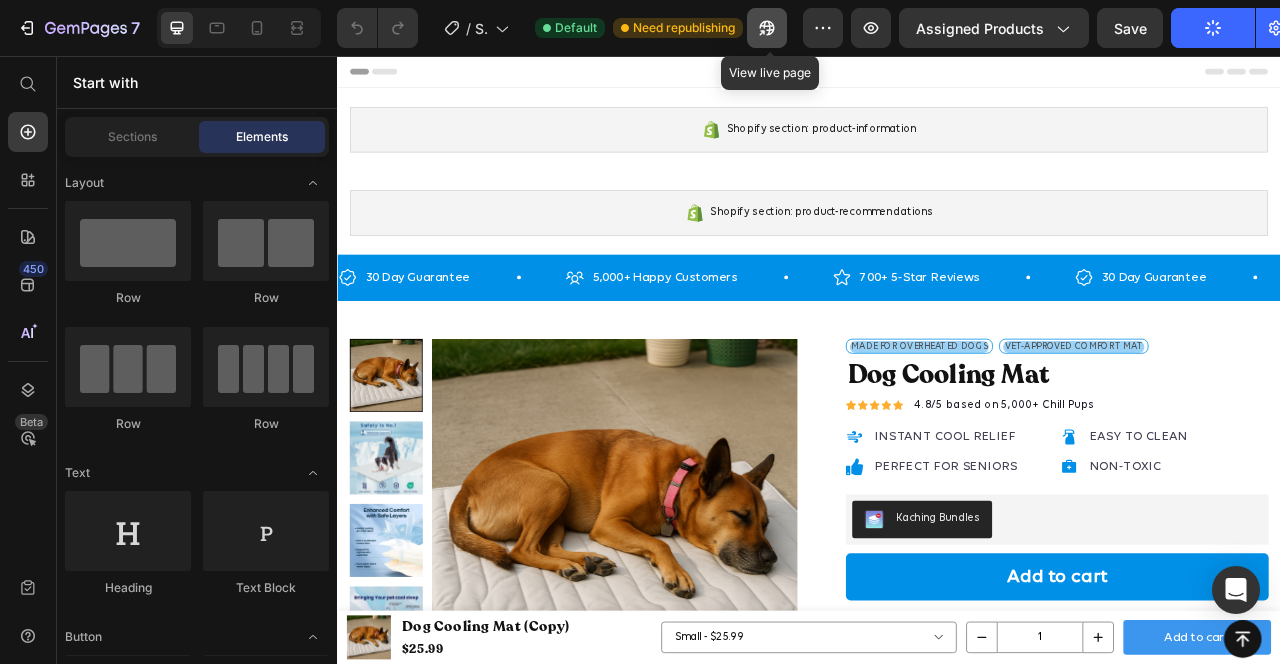 click 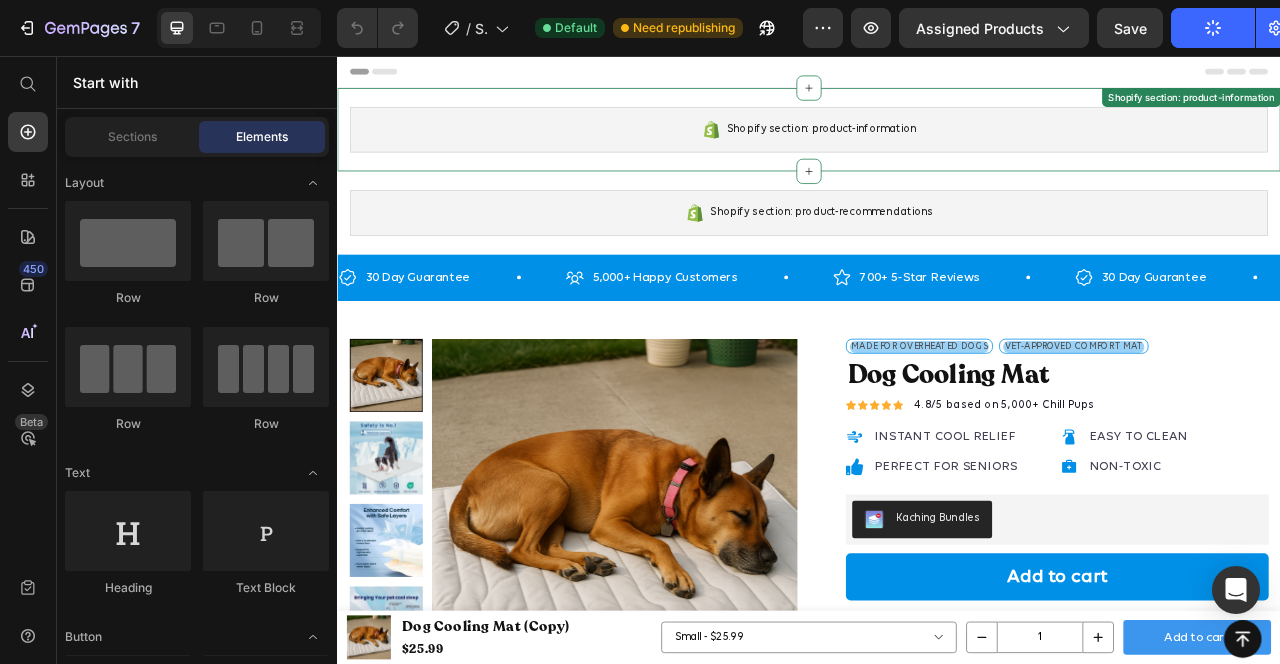 click on "Shopify section: product-information" at bounding box center [953, 150] 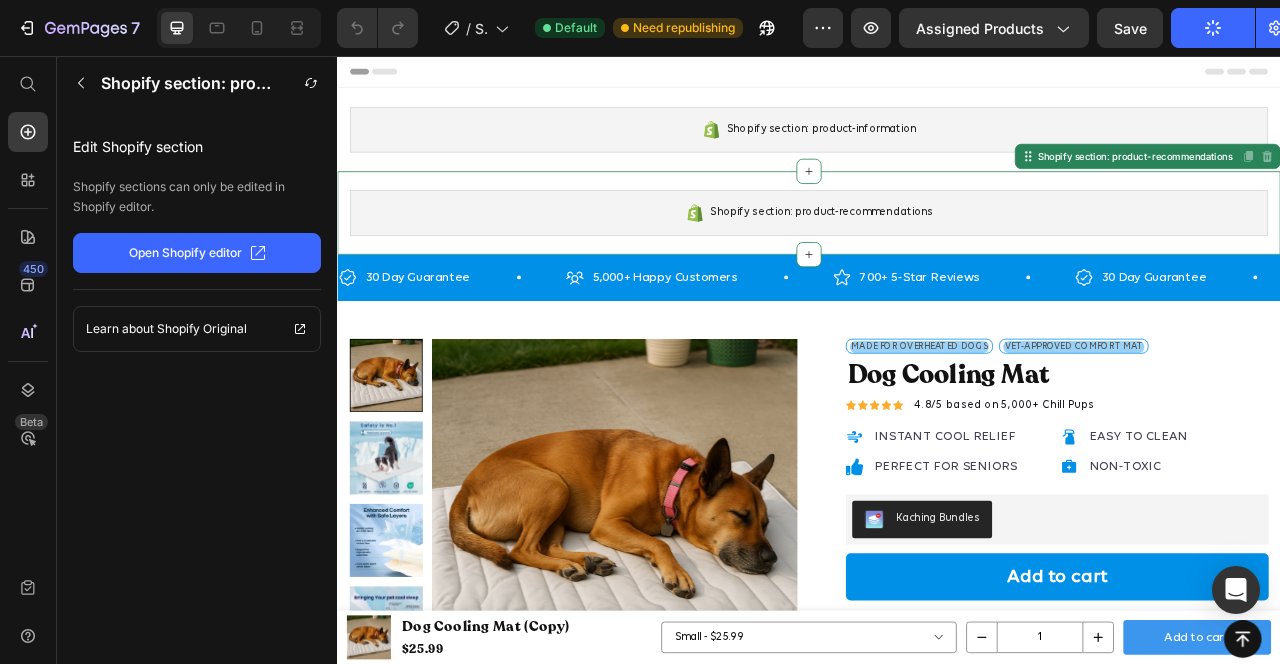 click on "Shopify section: product-recommendations" at bounding box center [953, 256] 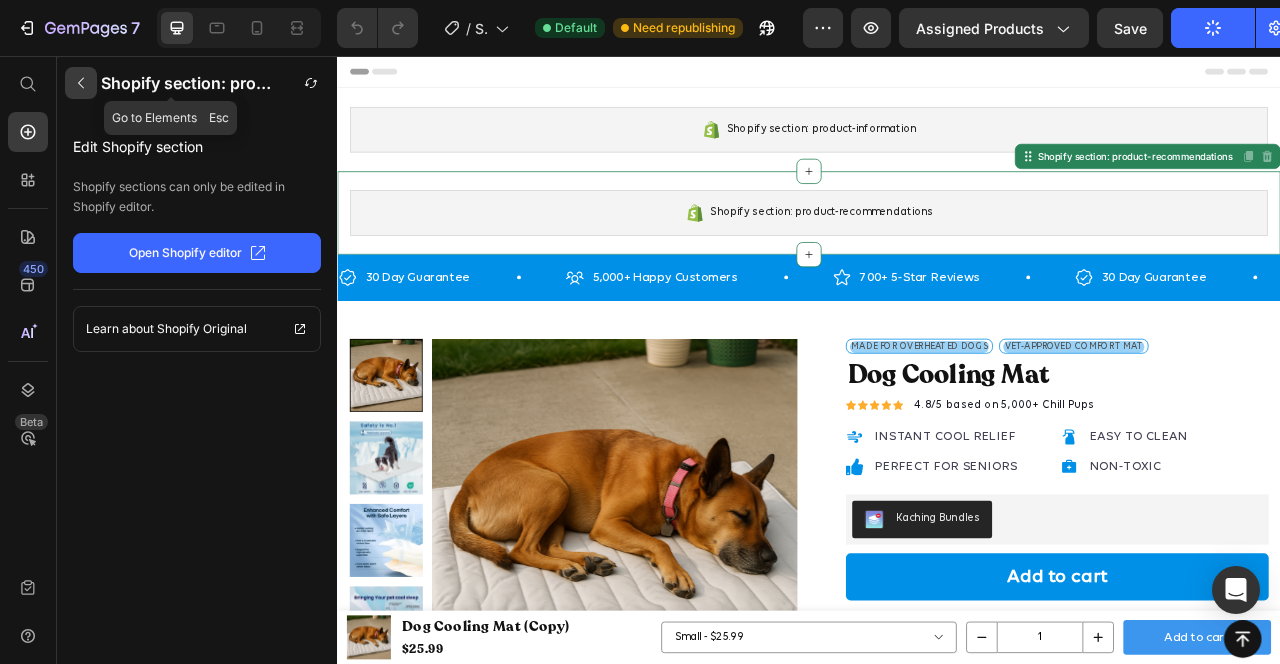 click at bounding box center [81, 83] 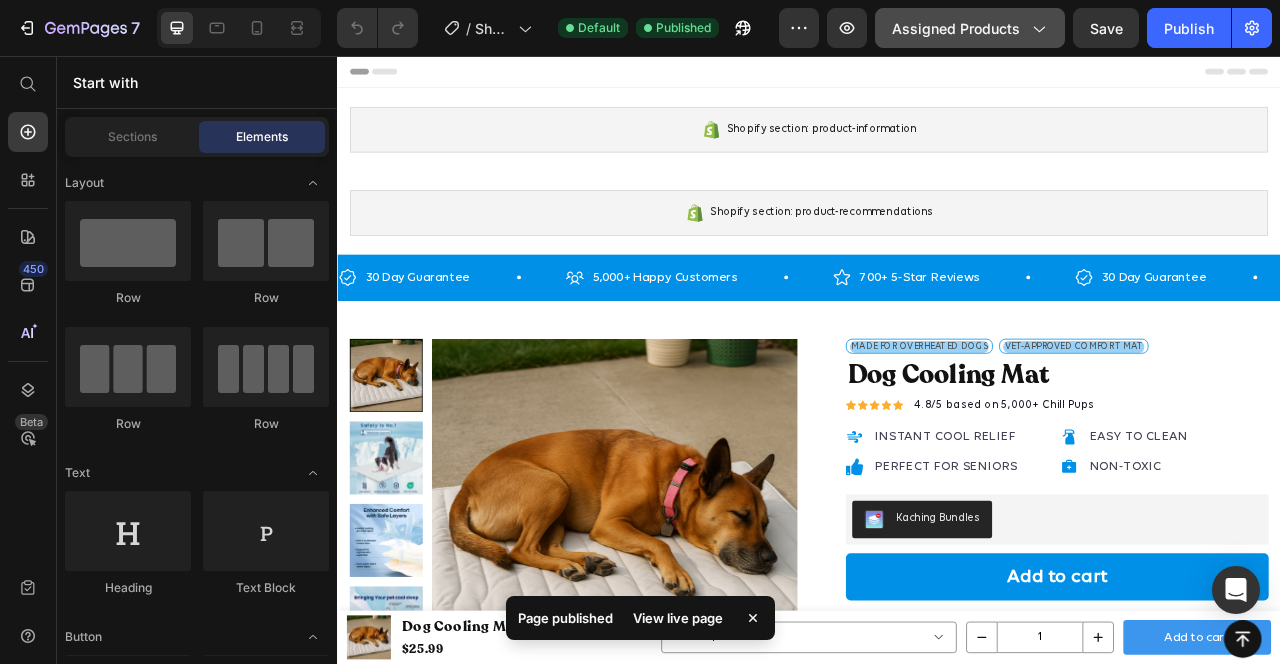 click 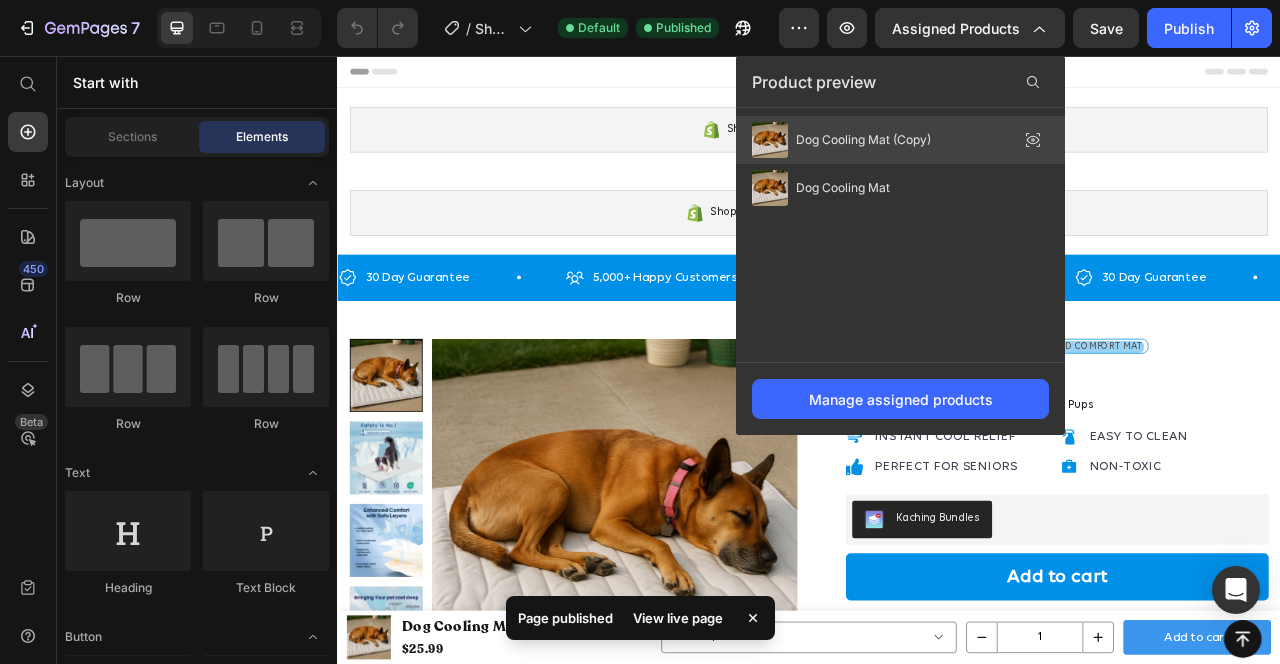 drag, startPoint x: 926, startPoint y: 149, endPoint x: 749, endPoint y: 117, distance: 179.8694 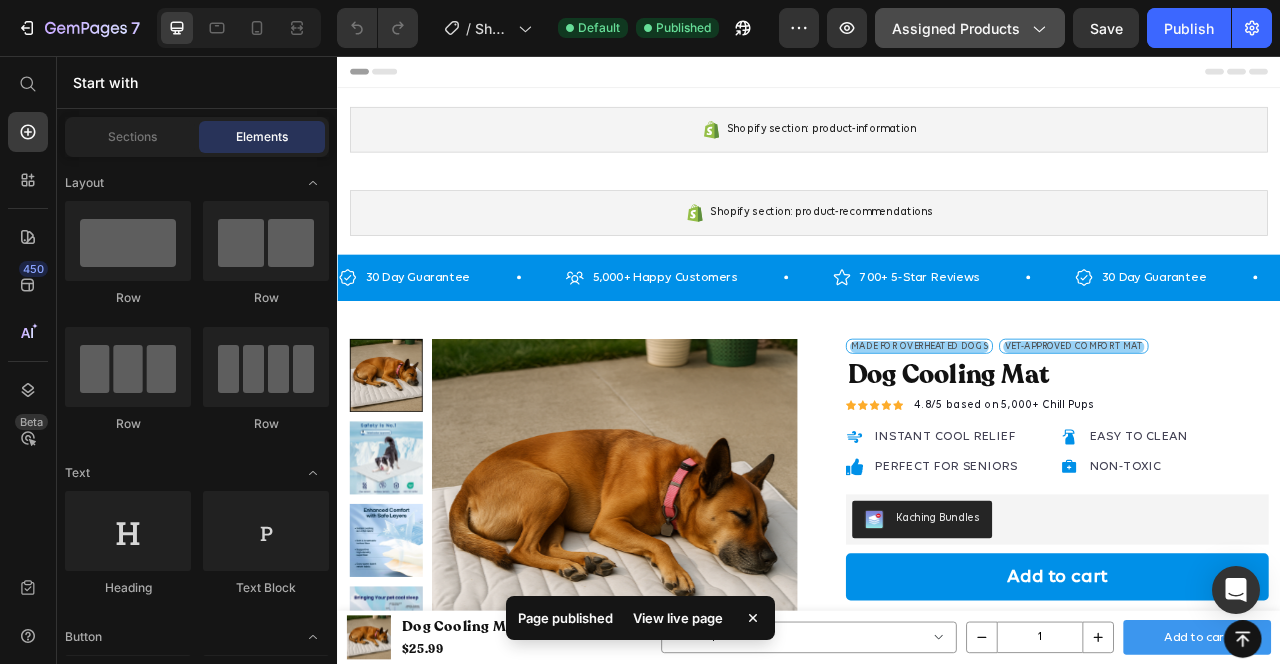 click on "Assigned Products" 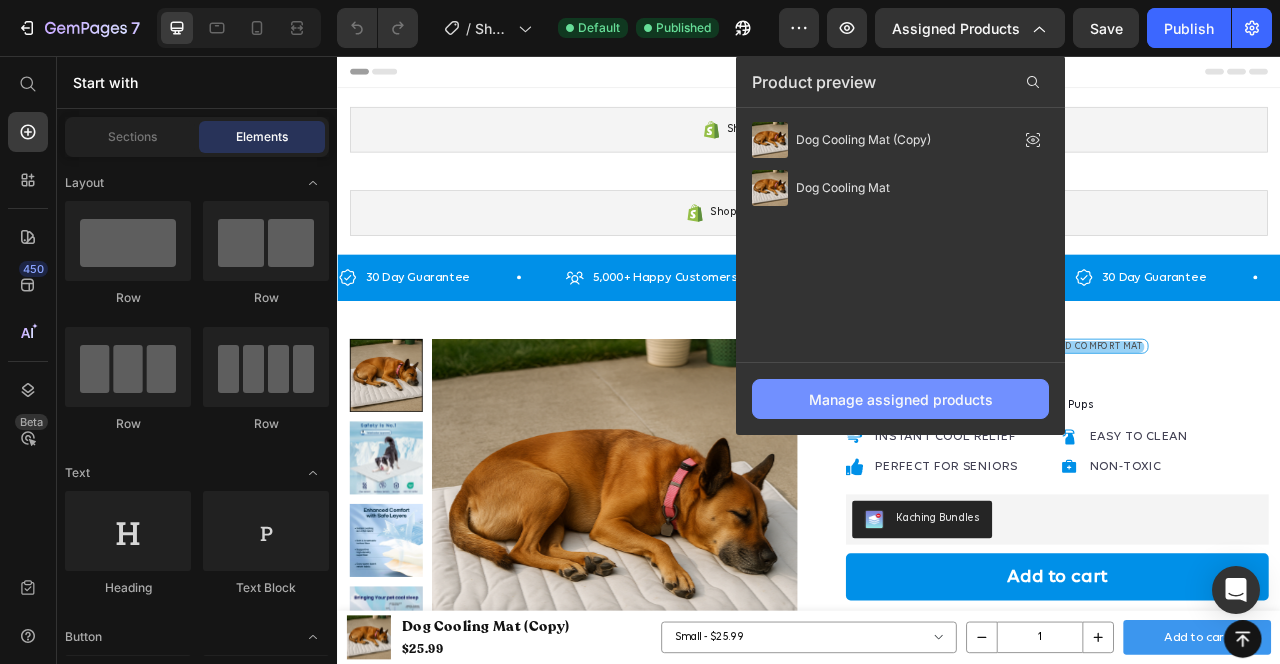 click on "Manage assigned products" at bounding box center (901, 399) 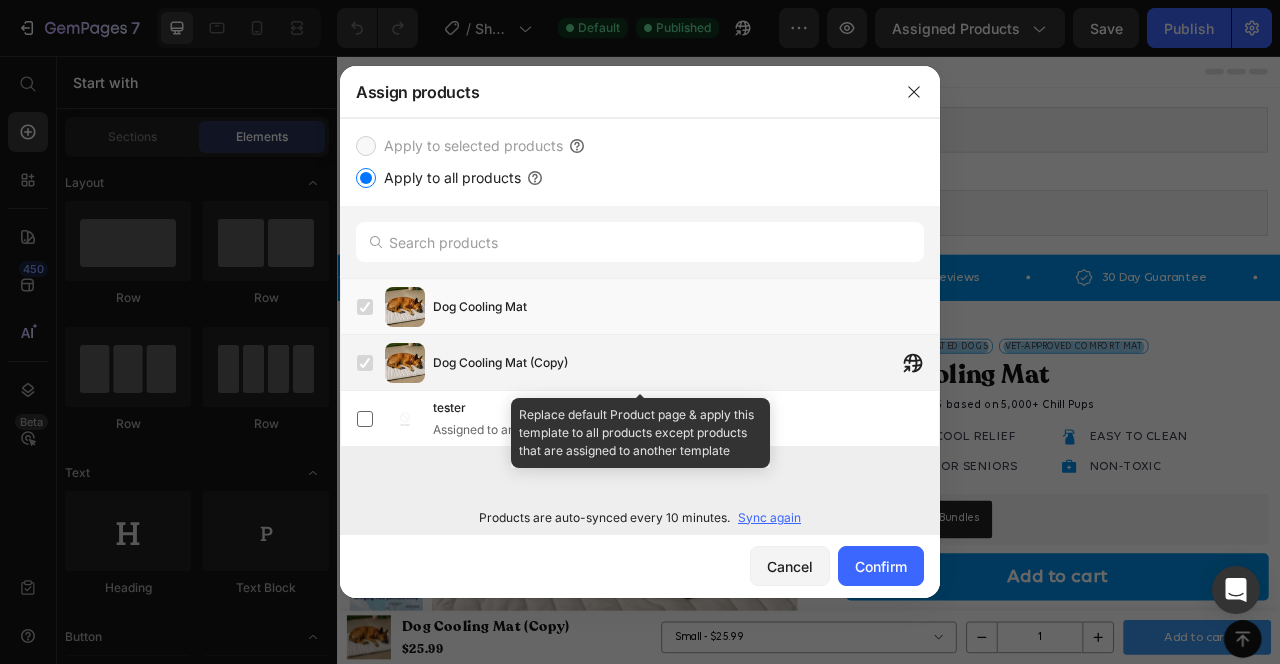 click on "Dog Cooling Mat (Copy)" at bounding box center (686, 363) 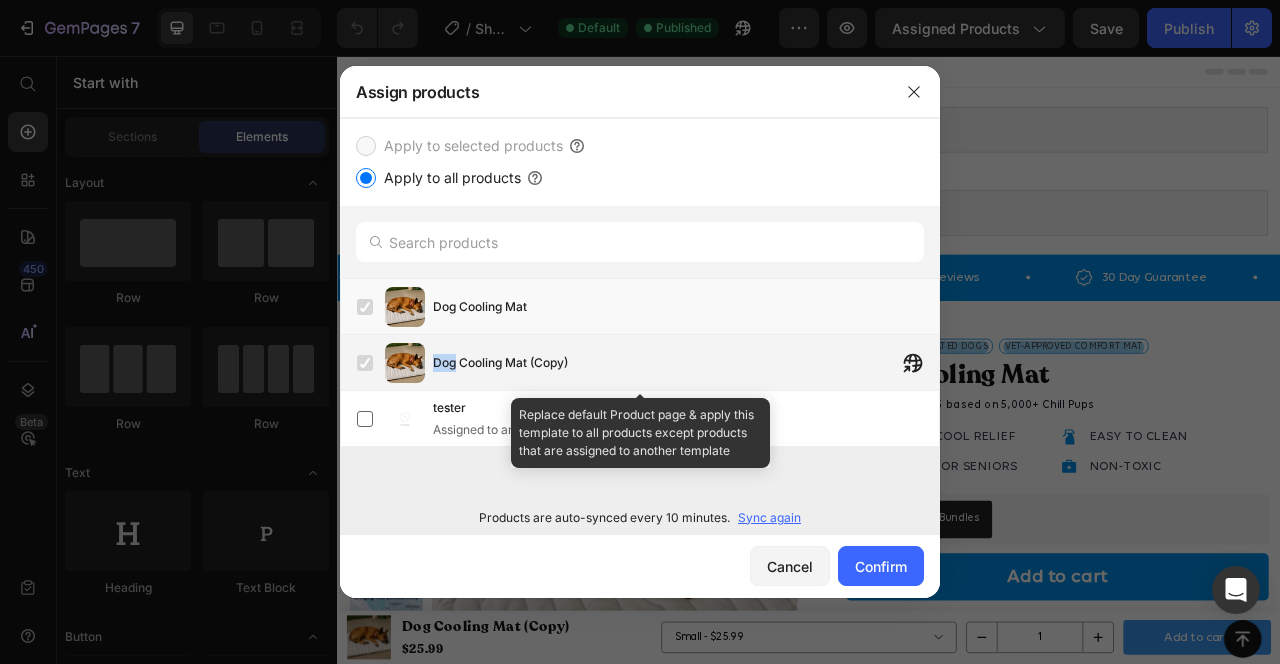 click on "Dog Cooling Mat (Copy)" at bounding box center [686, 363] 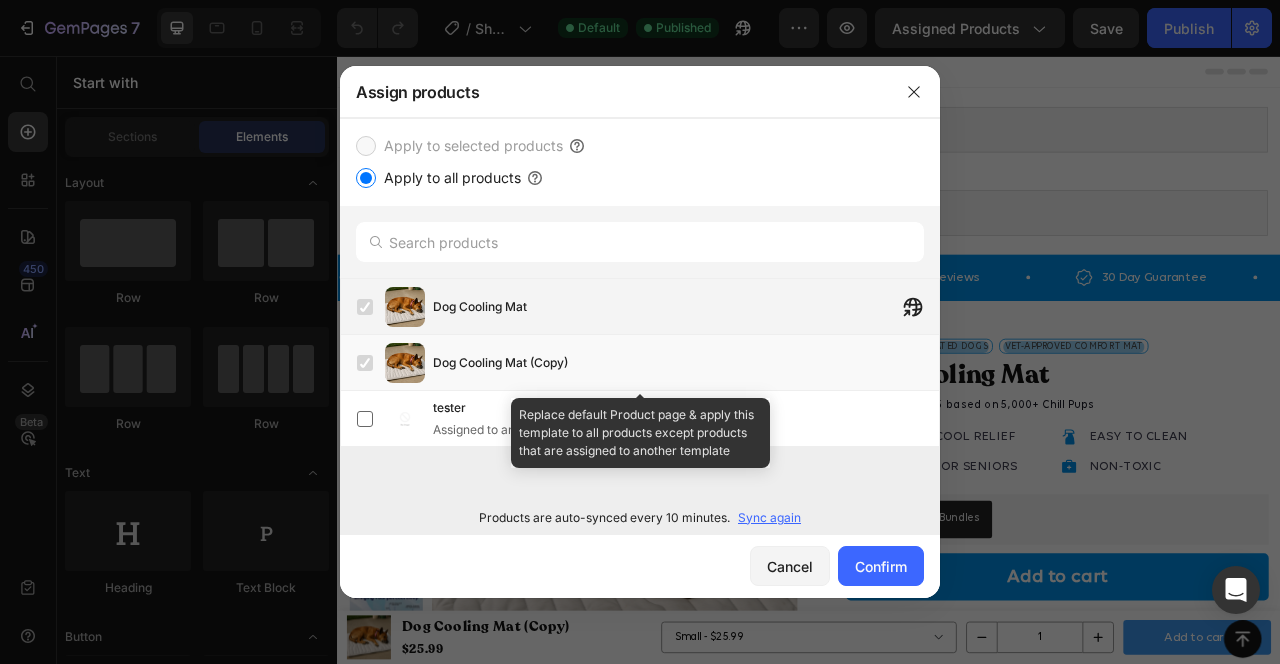 click on "Dog Cooling Mat" at bounding box center [686, 307] 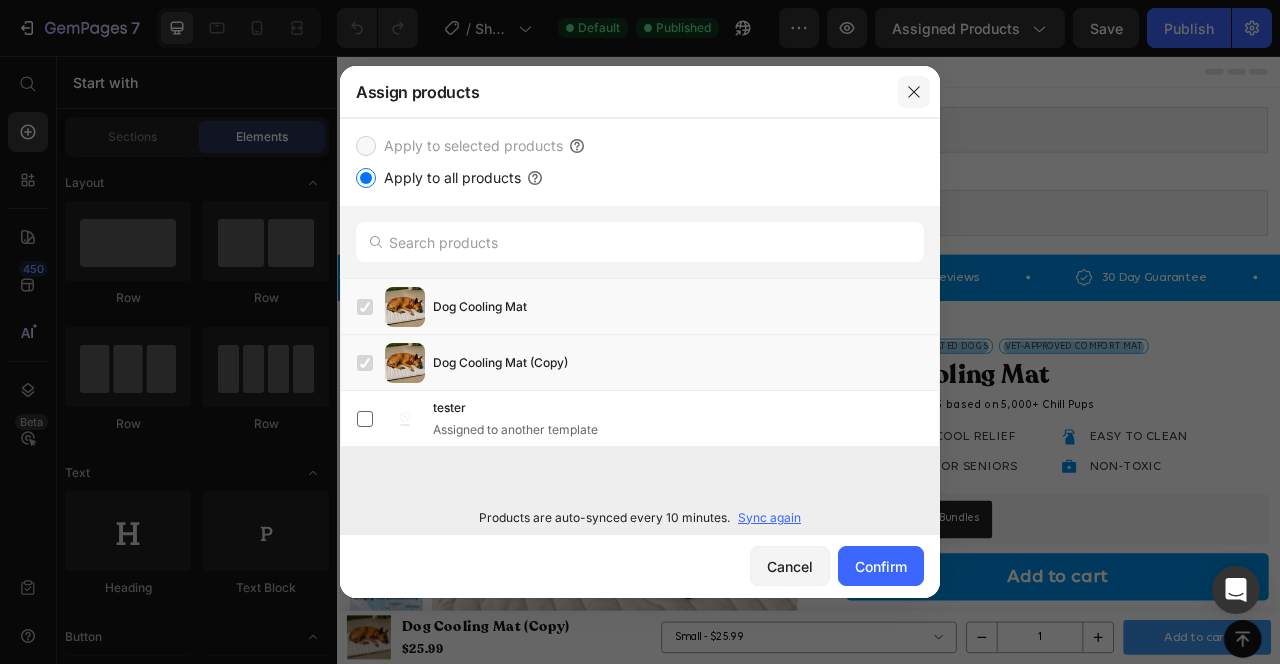 click at bounding box center [914, 92] 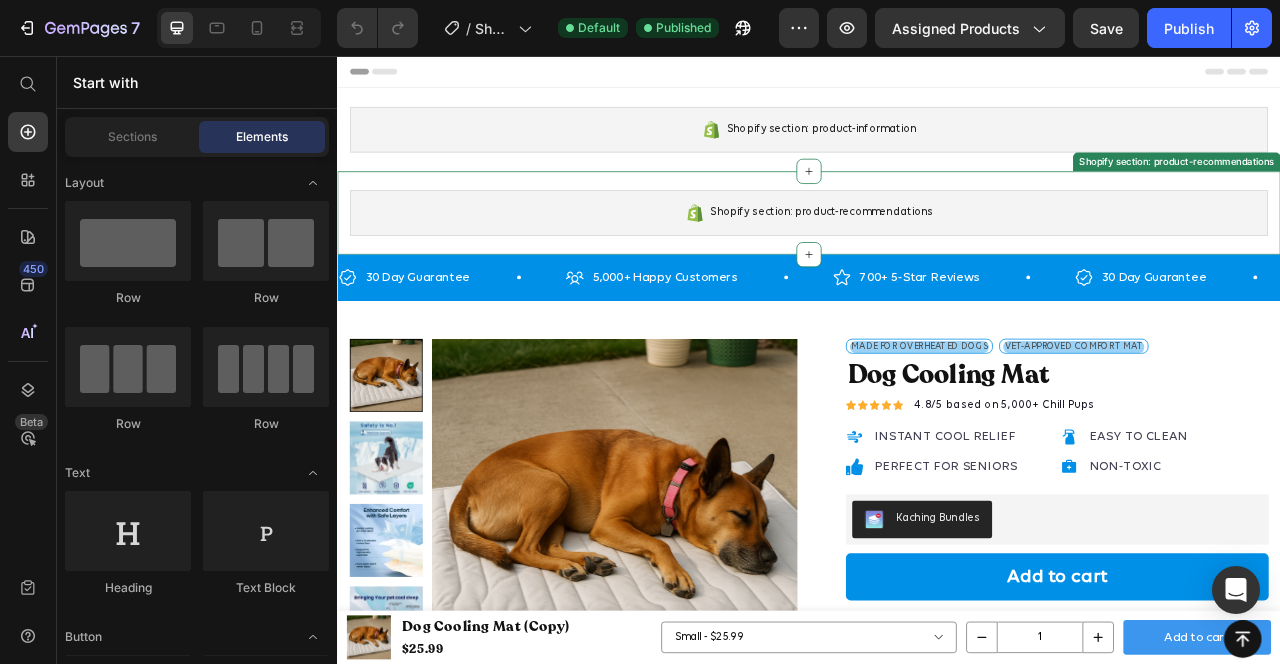 click on "Shopify section: product-recommendations" at bounding box center [937, 256] 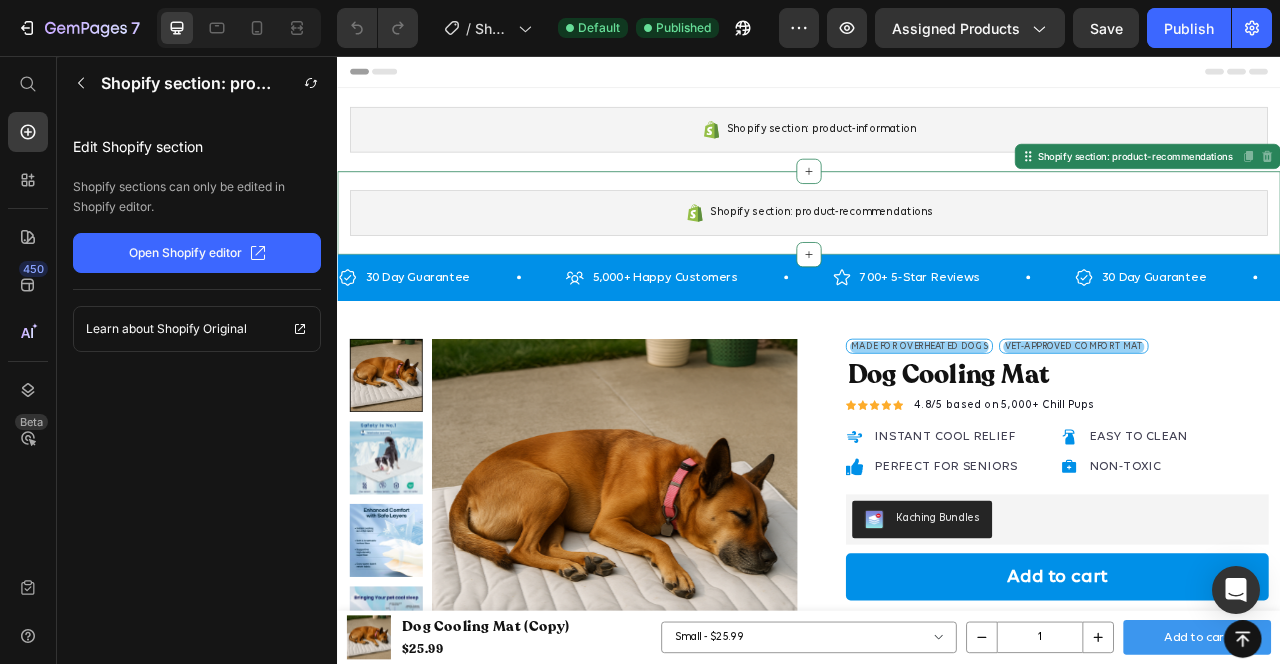 click on "Open Shopify editor" 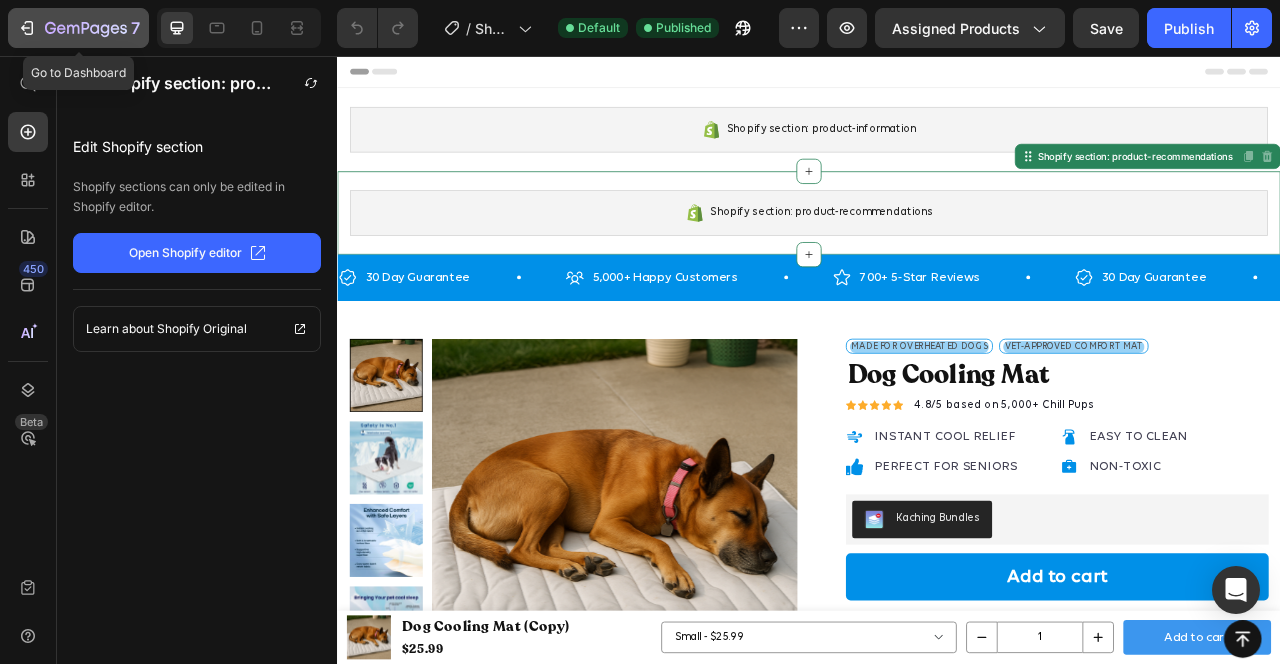 click 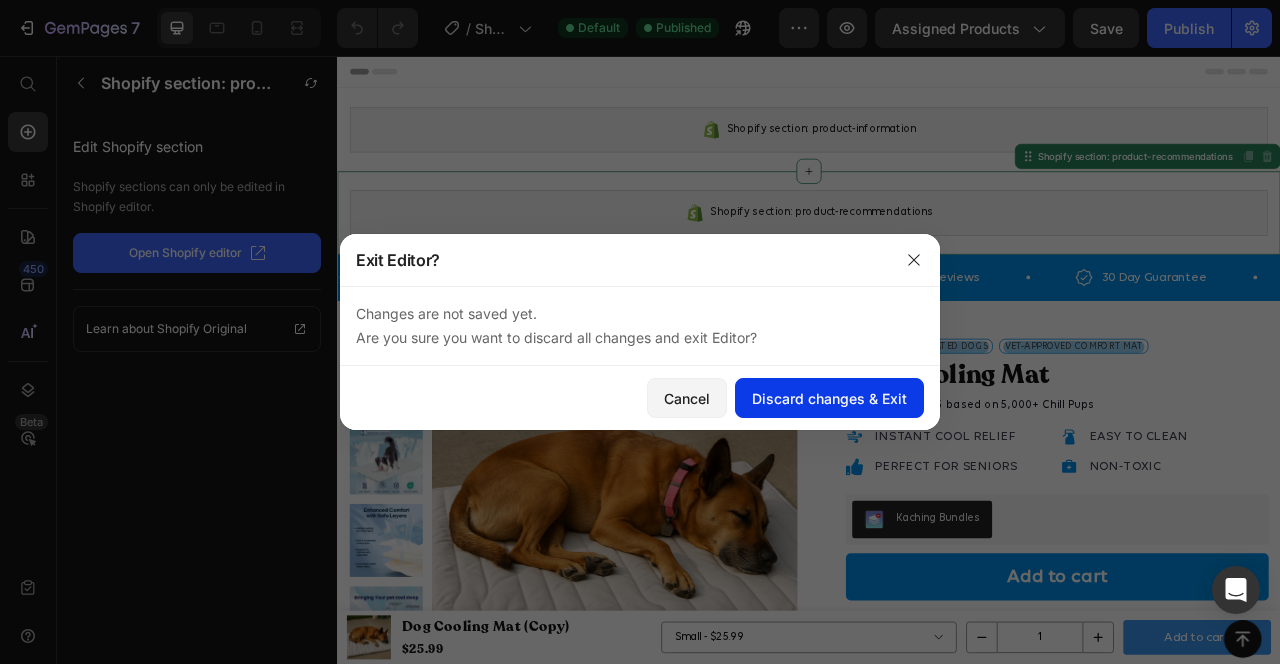 click on "Discard changes & Exit" at bounding box center (829, 398) 